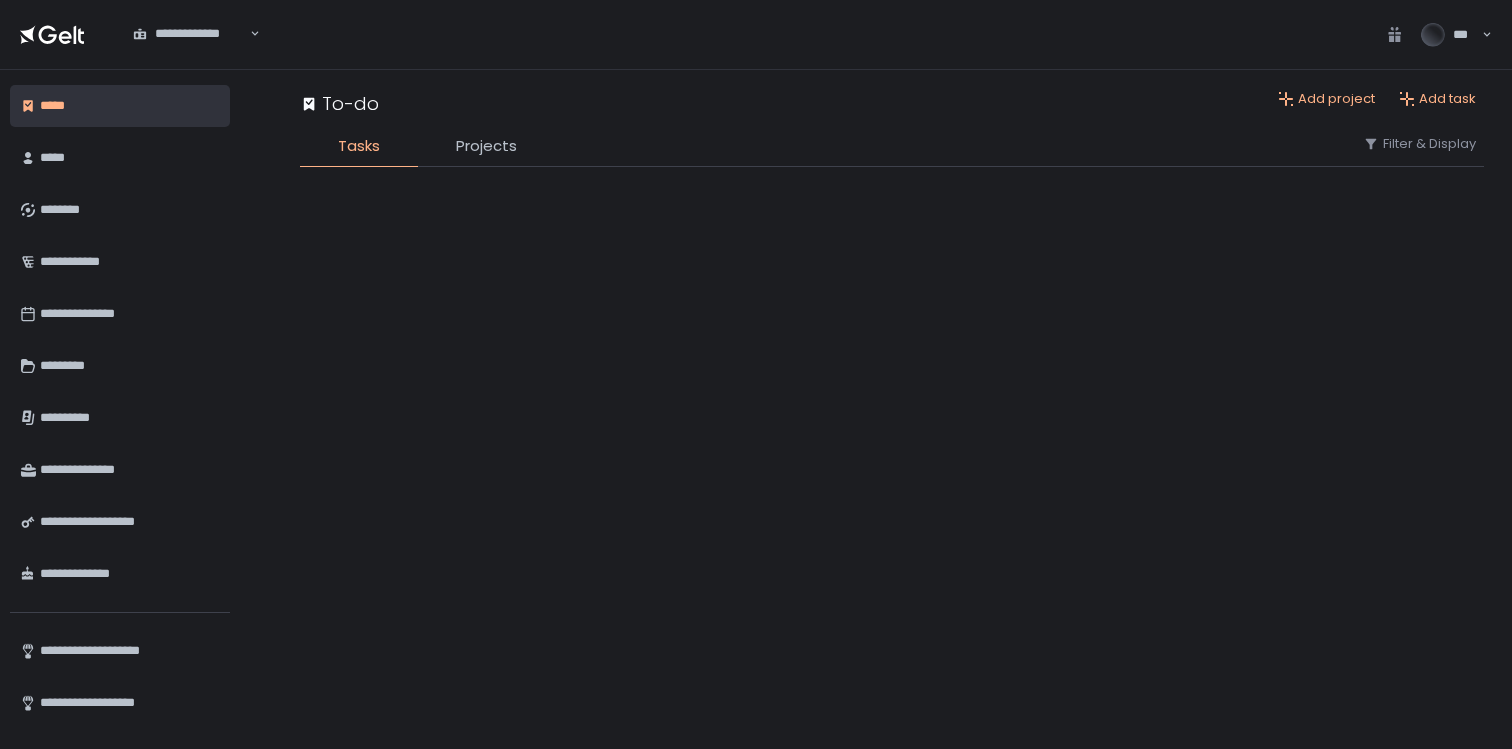 scroll, scrollTop: 0, scrollLeft: 0, axis: both 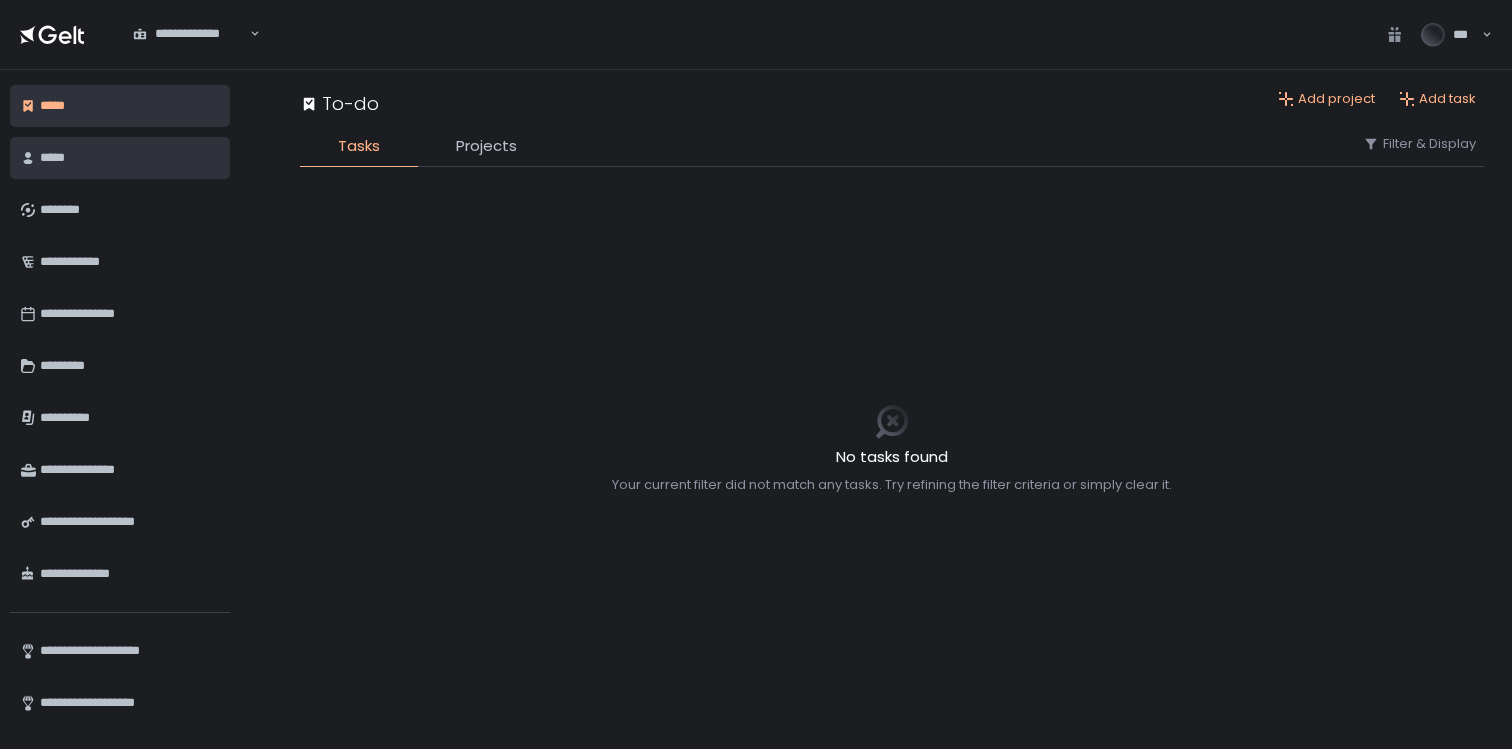 click on "*****" at bounding box center (127, 158) 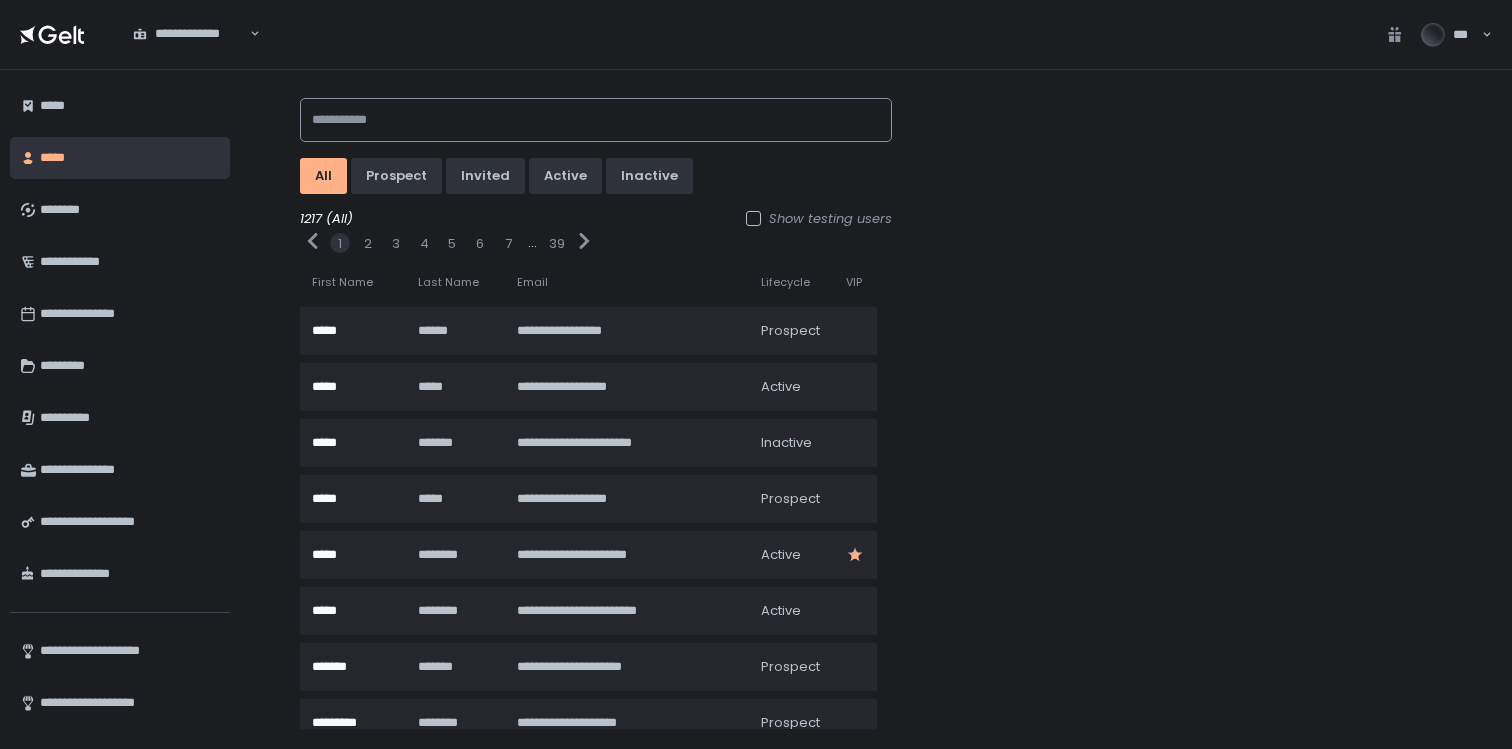 click 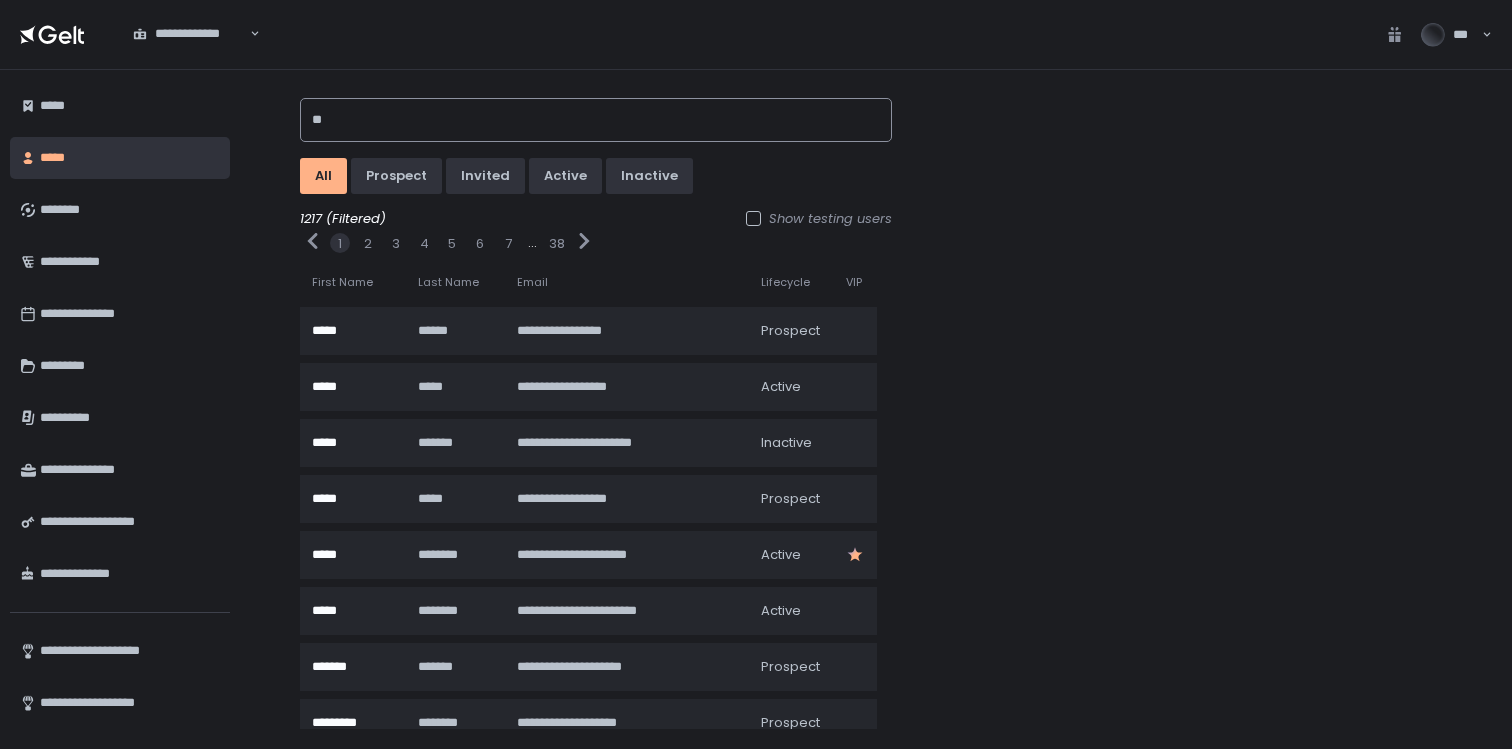 type on "***" 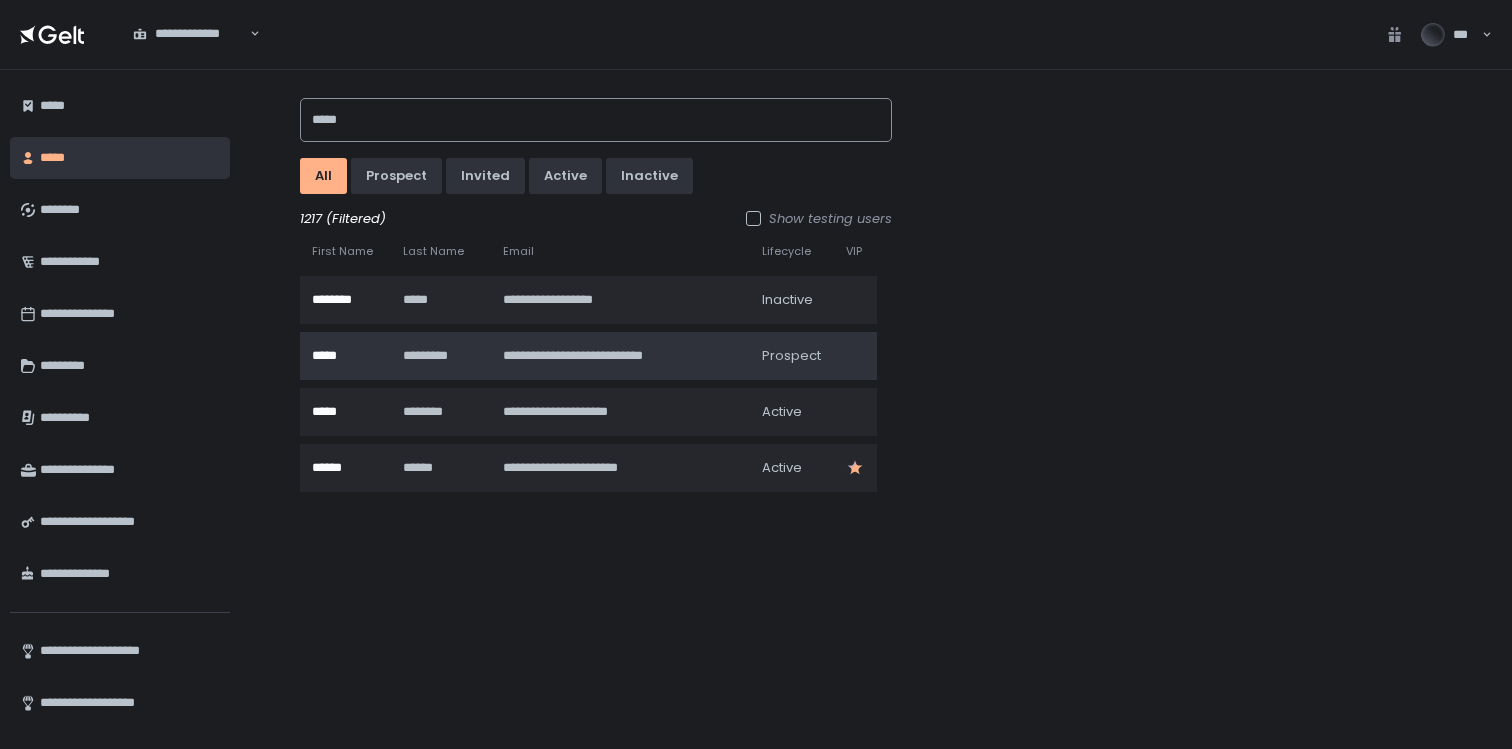 type on "*****" 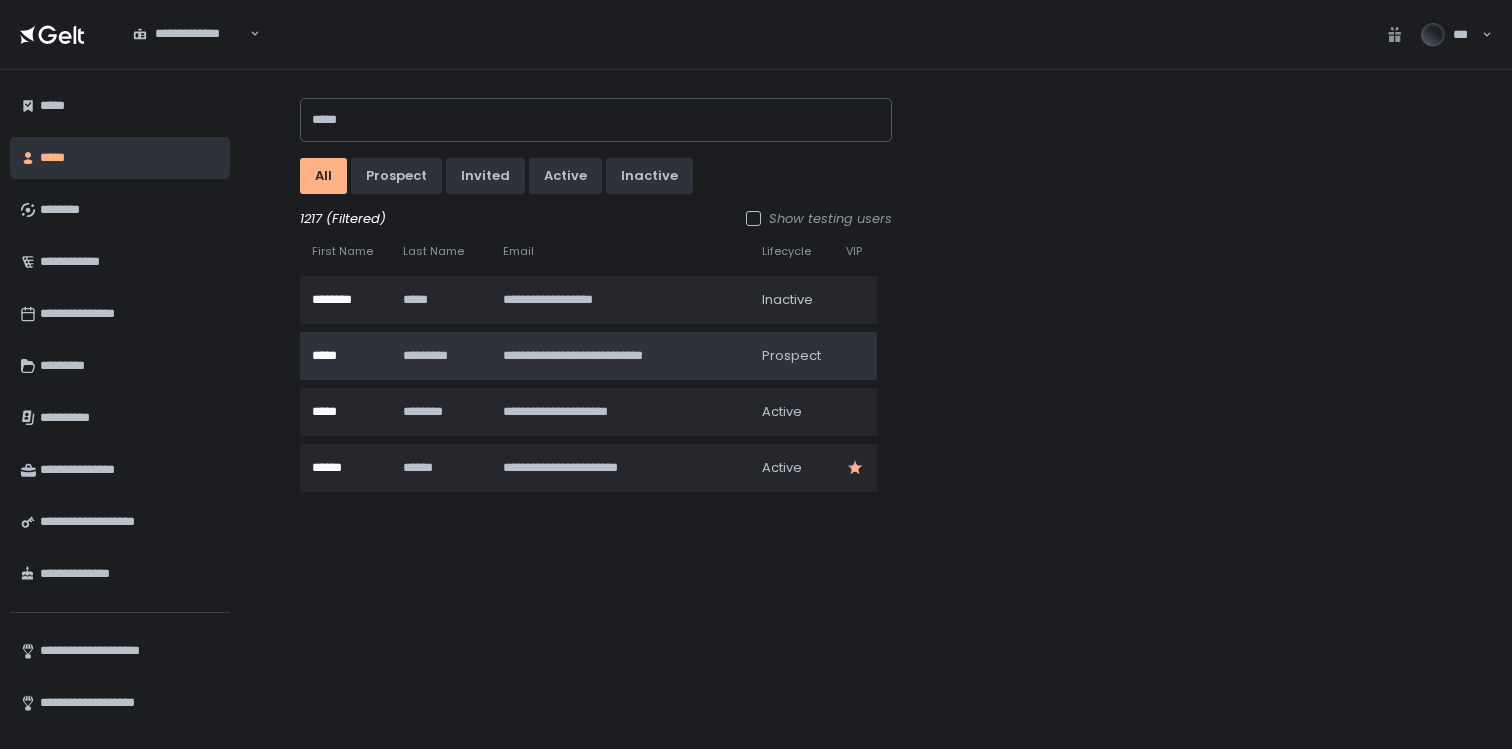 click on "**********" at bounding box center (618, 356) 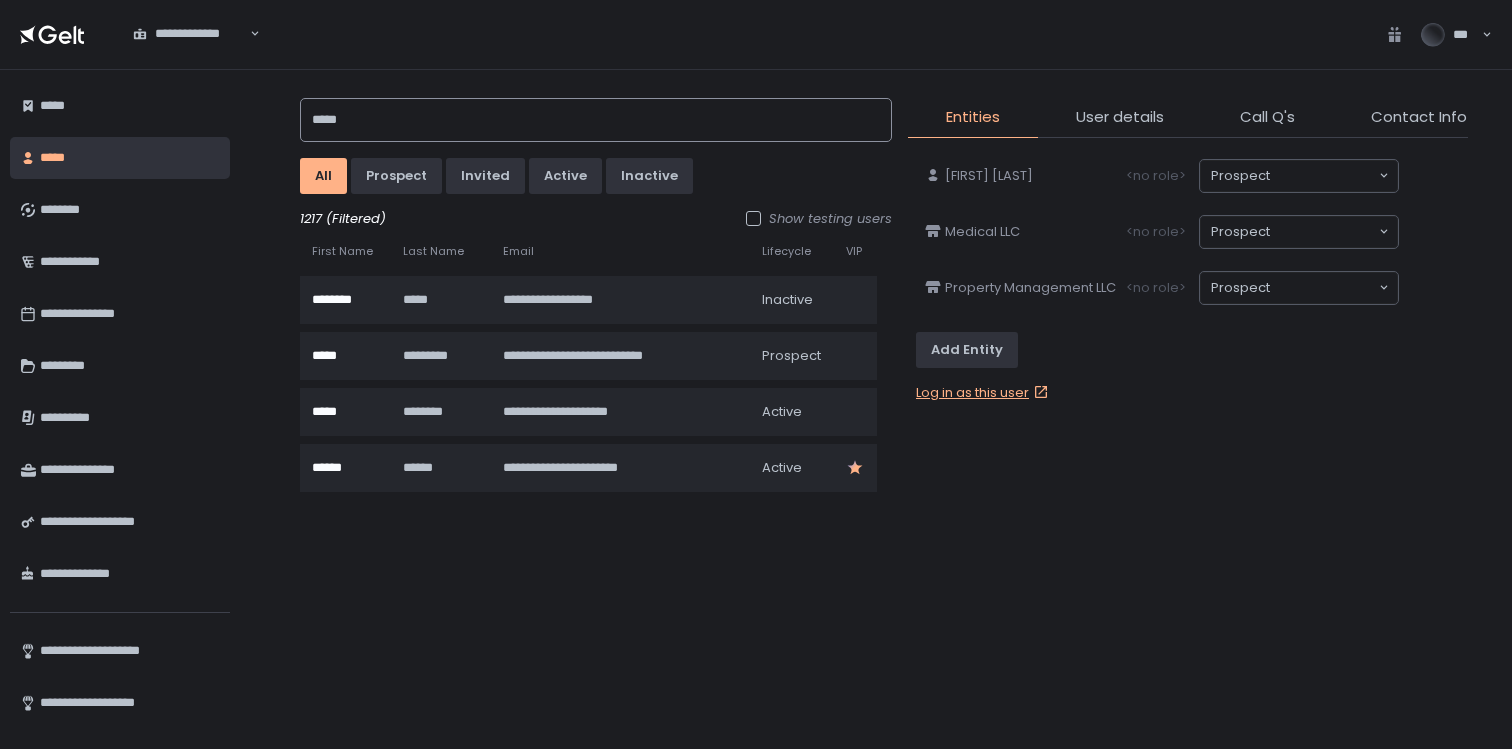 click on "*****" 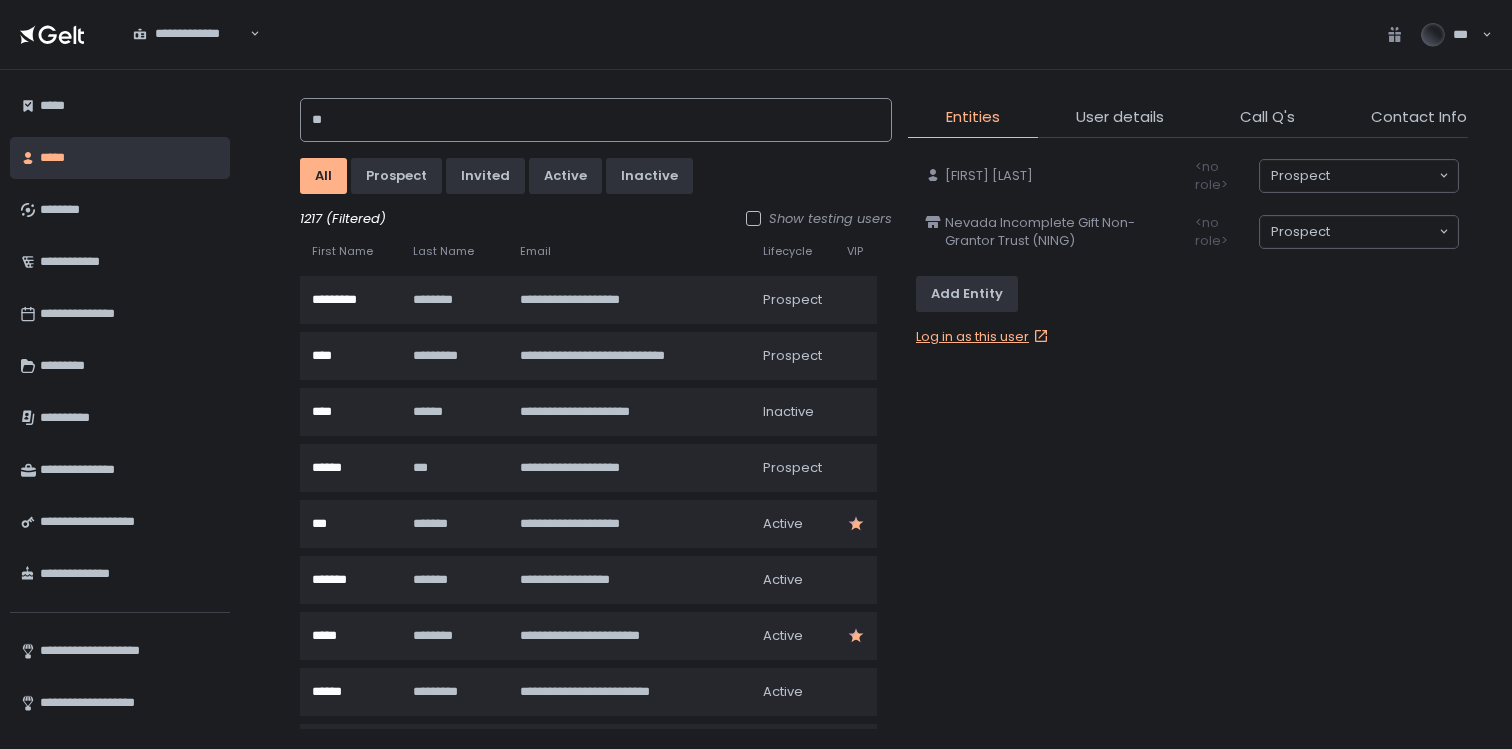 type on "*" 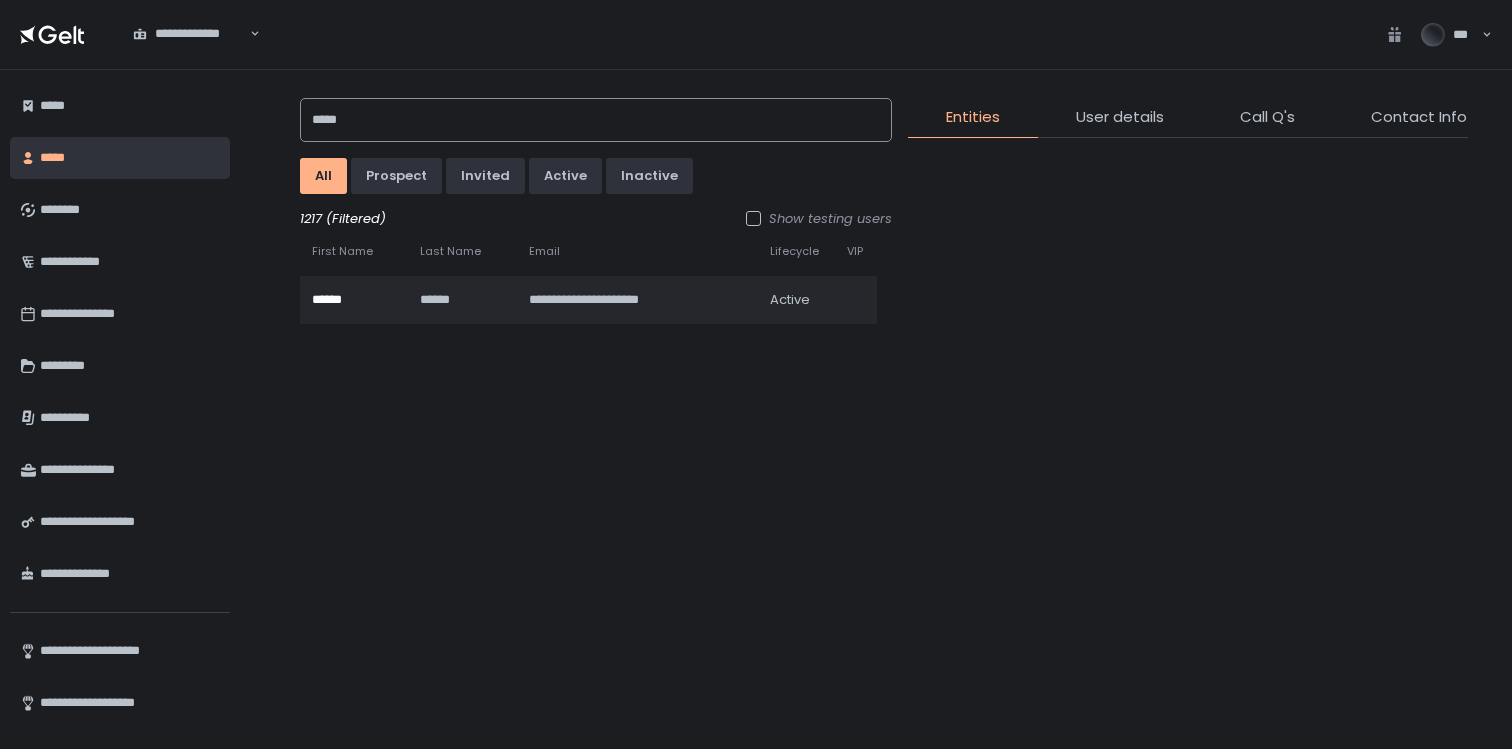 type on "******" 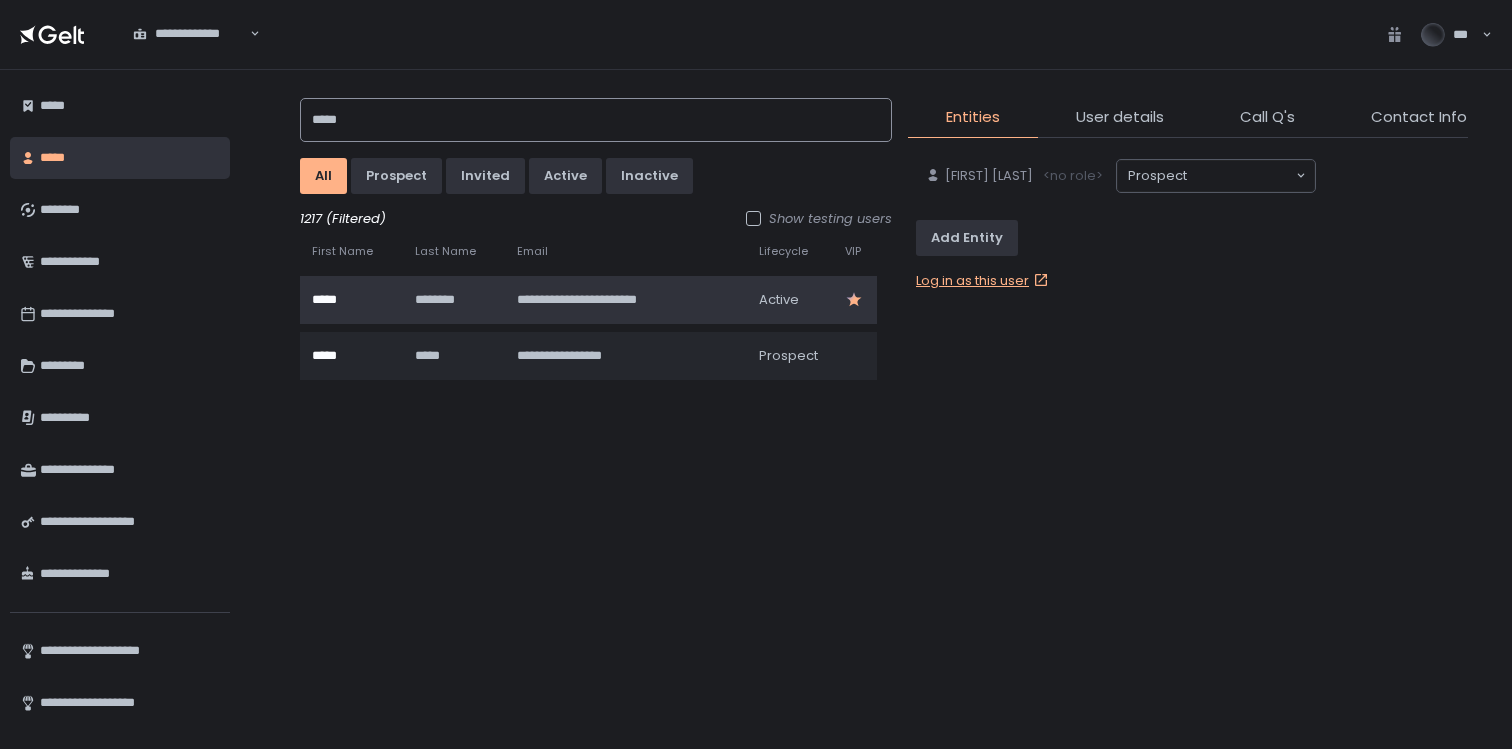 type on "*****" 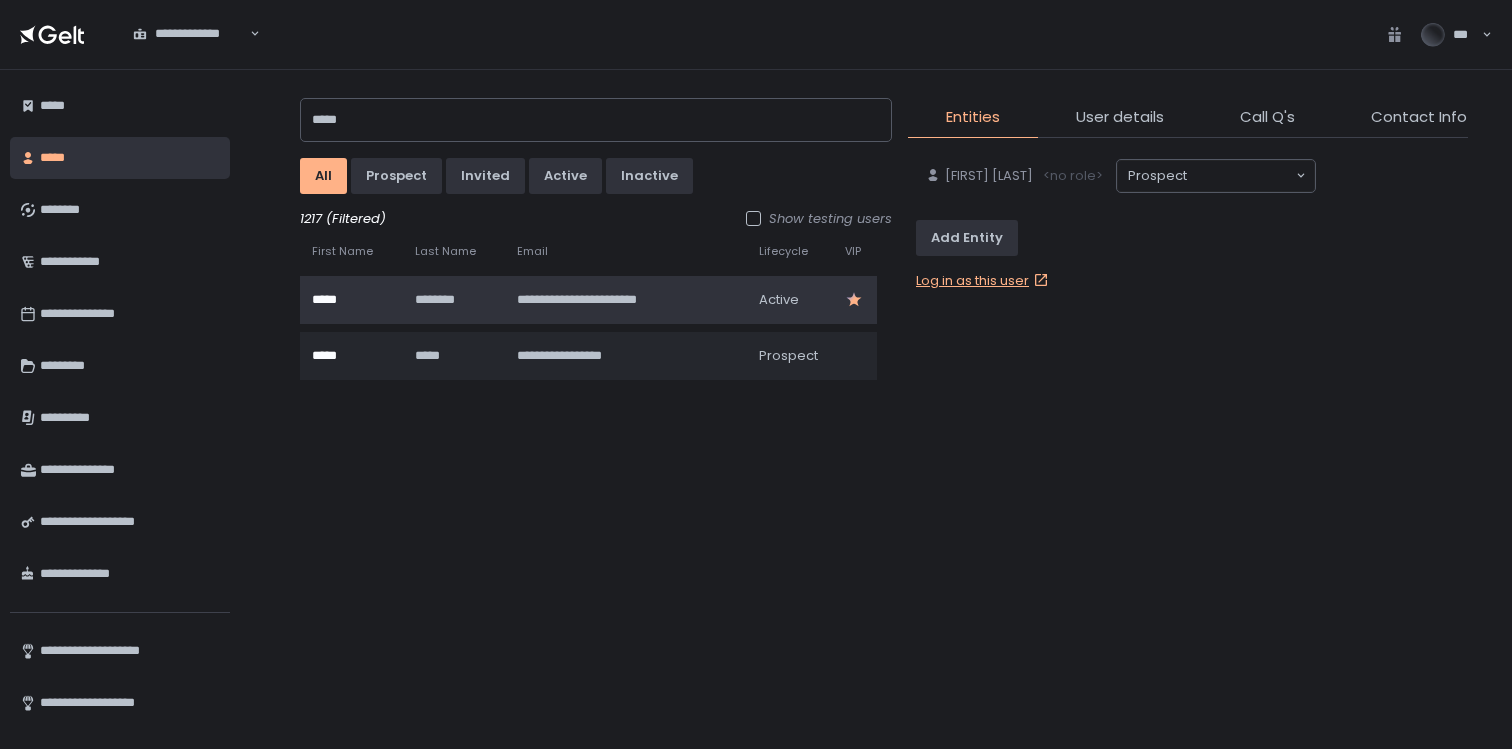 click on "********" at bounding box center [452, 300] 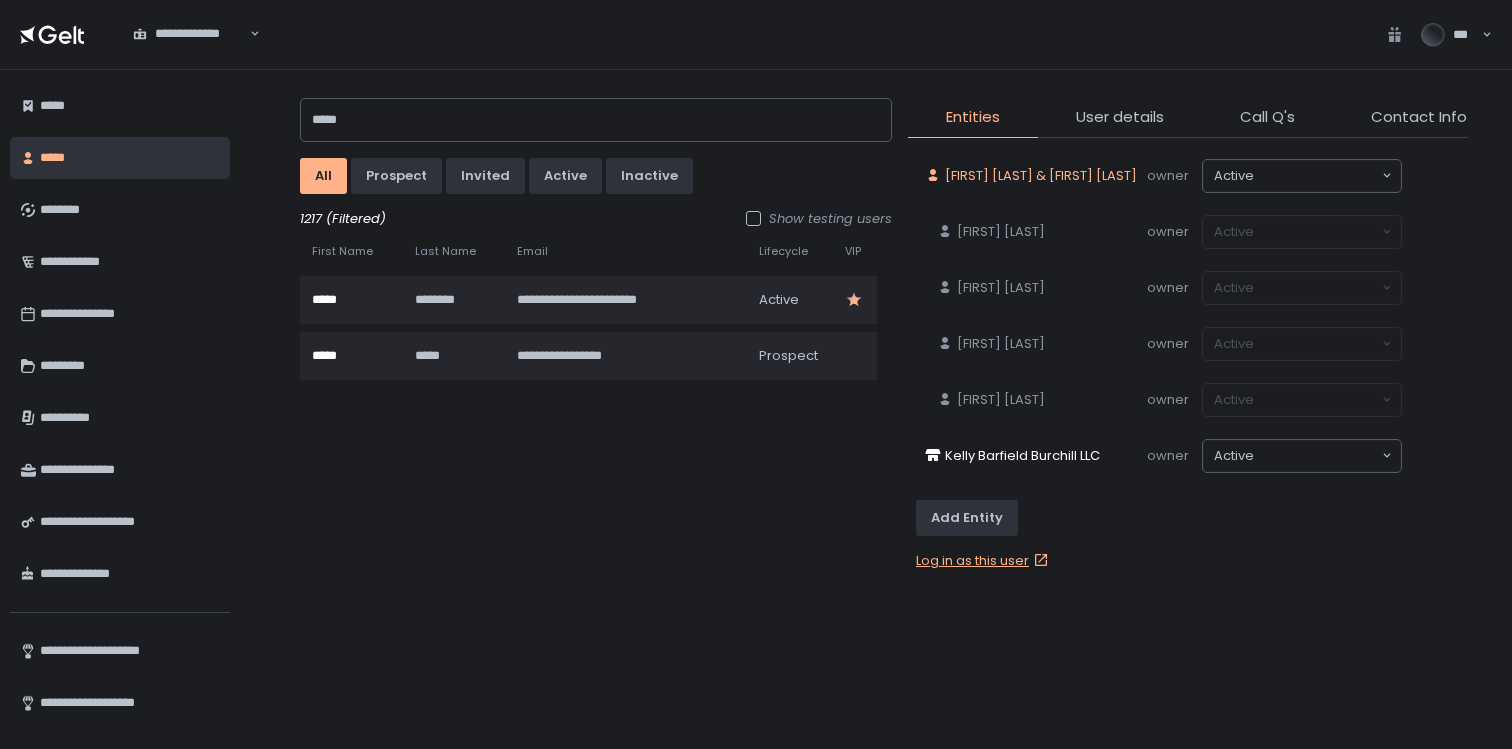 click on "[FIRST] [LAST] & [FIRST] [LAST]" at bounding box center [1041, 176] 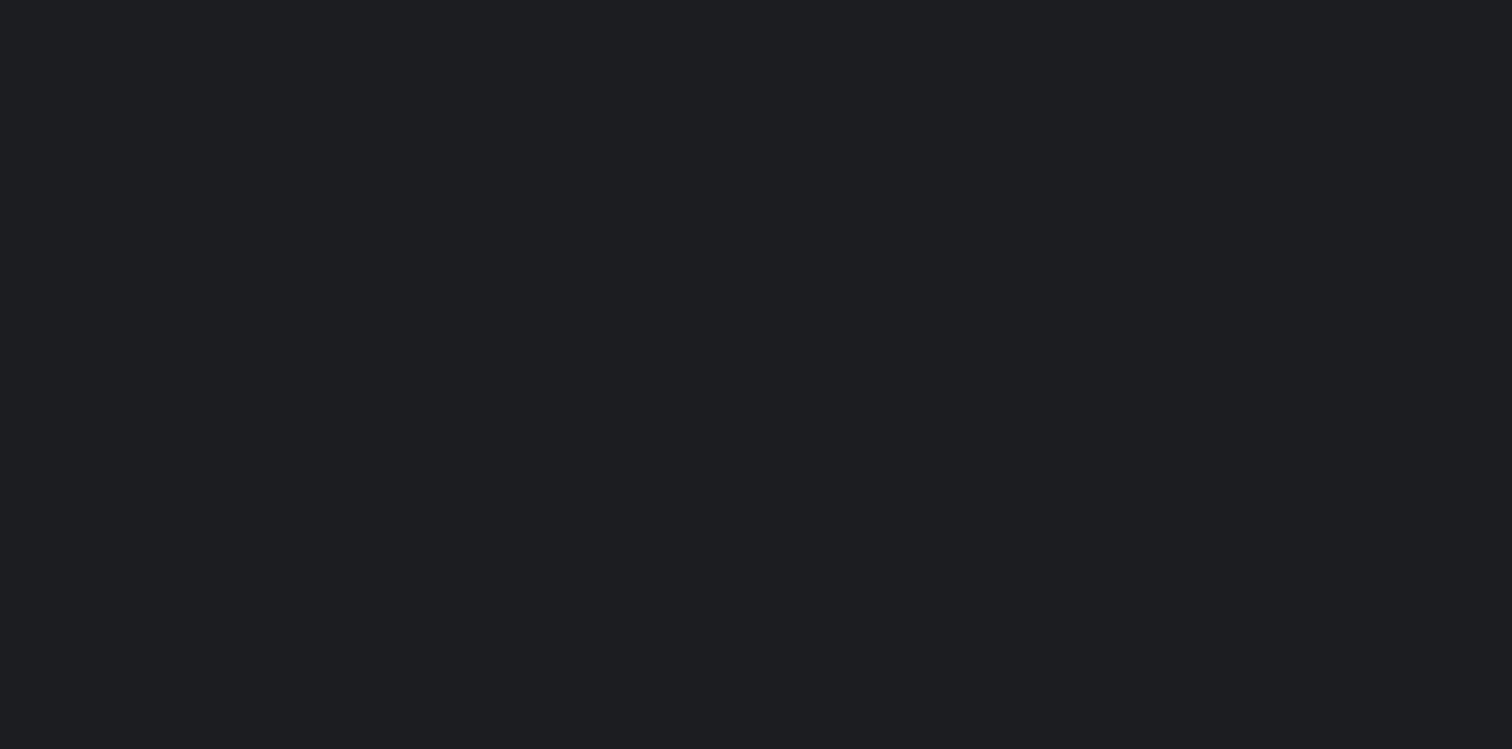 scroll, scrollTop: 0, scrollLeft: 0, axis: both 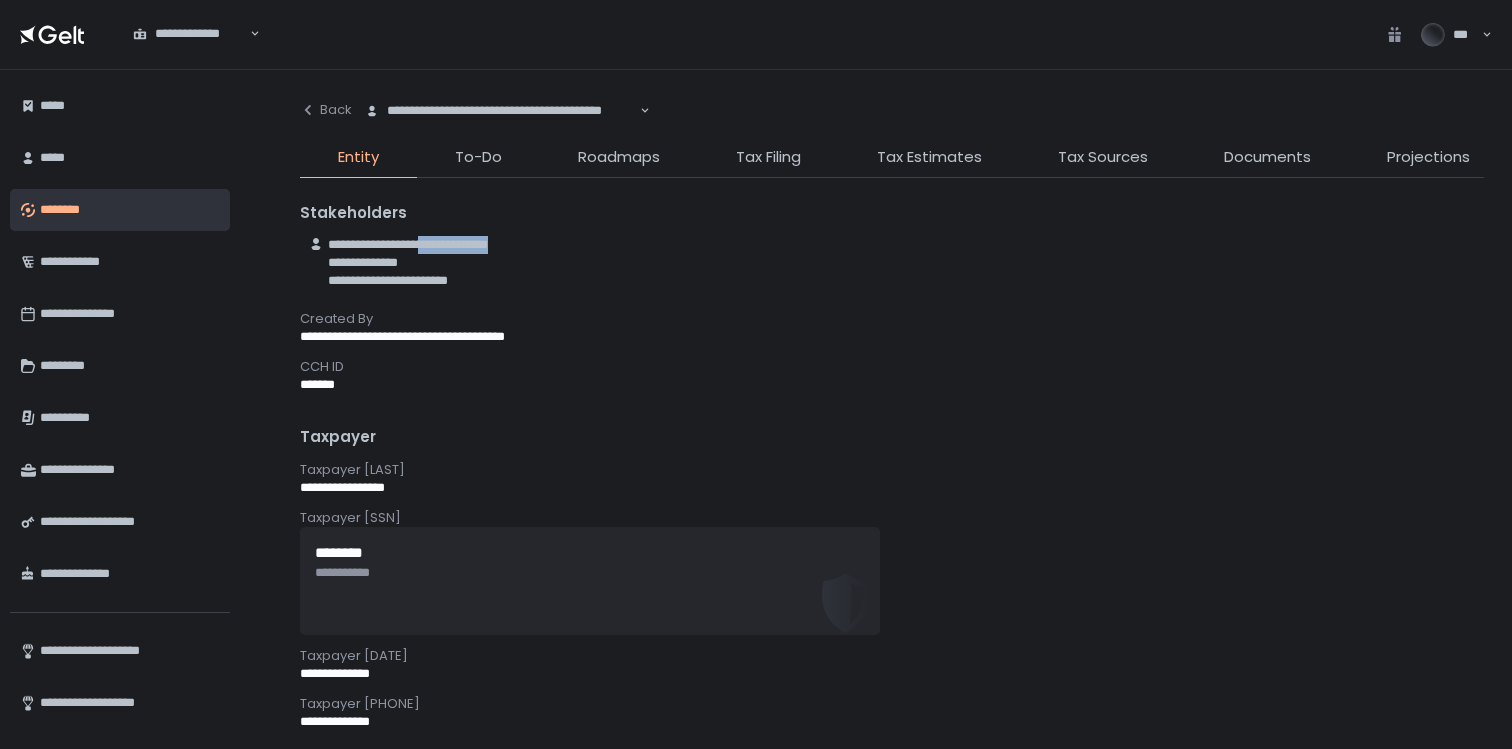drag, startPoint x: 449, startPoint y: 246, endPoint x: 562, endPoint y: 244, distance: 113.0177 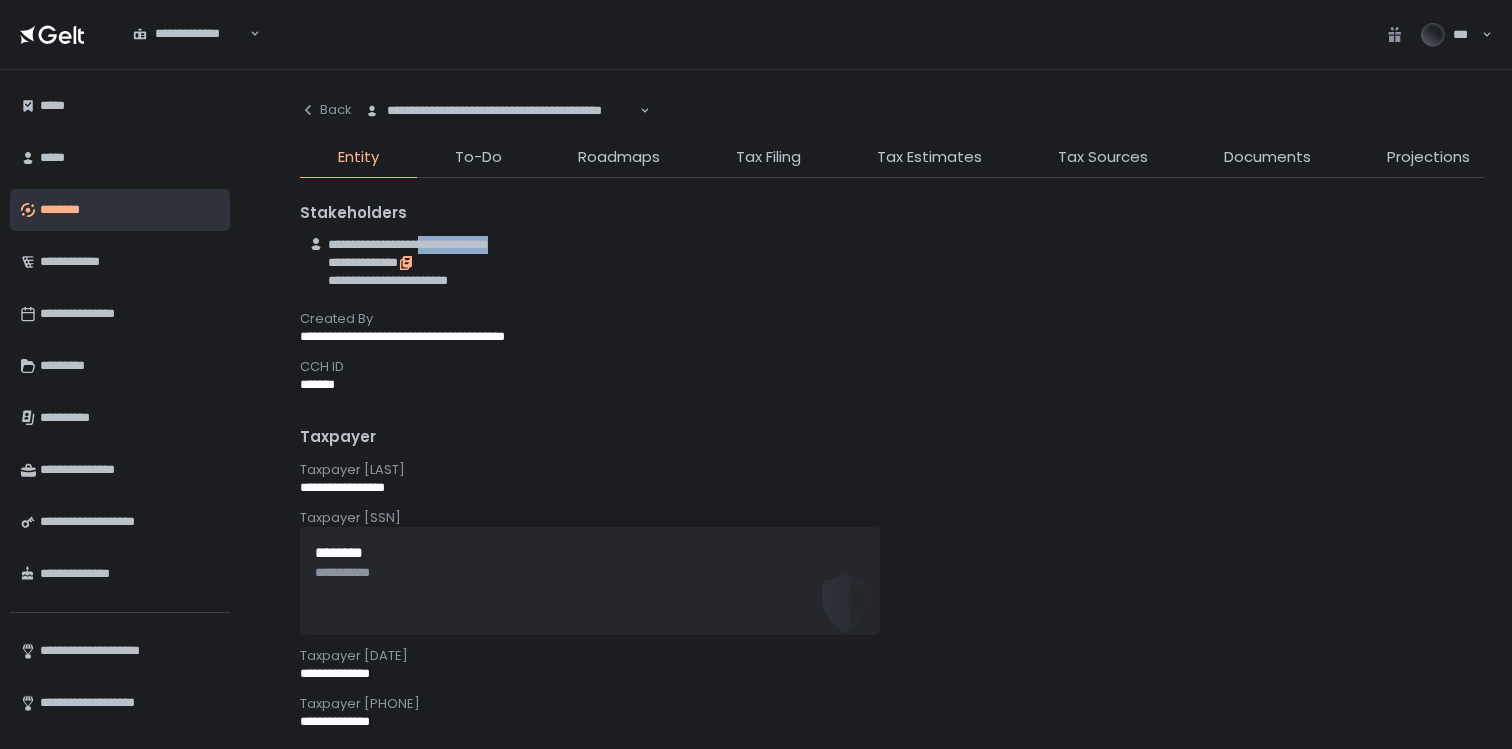 click 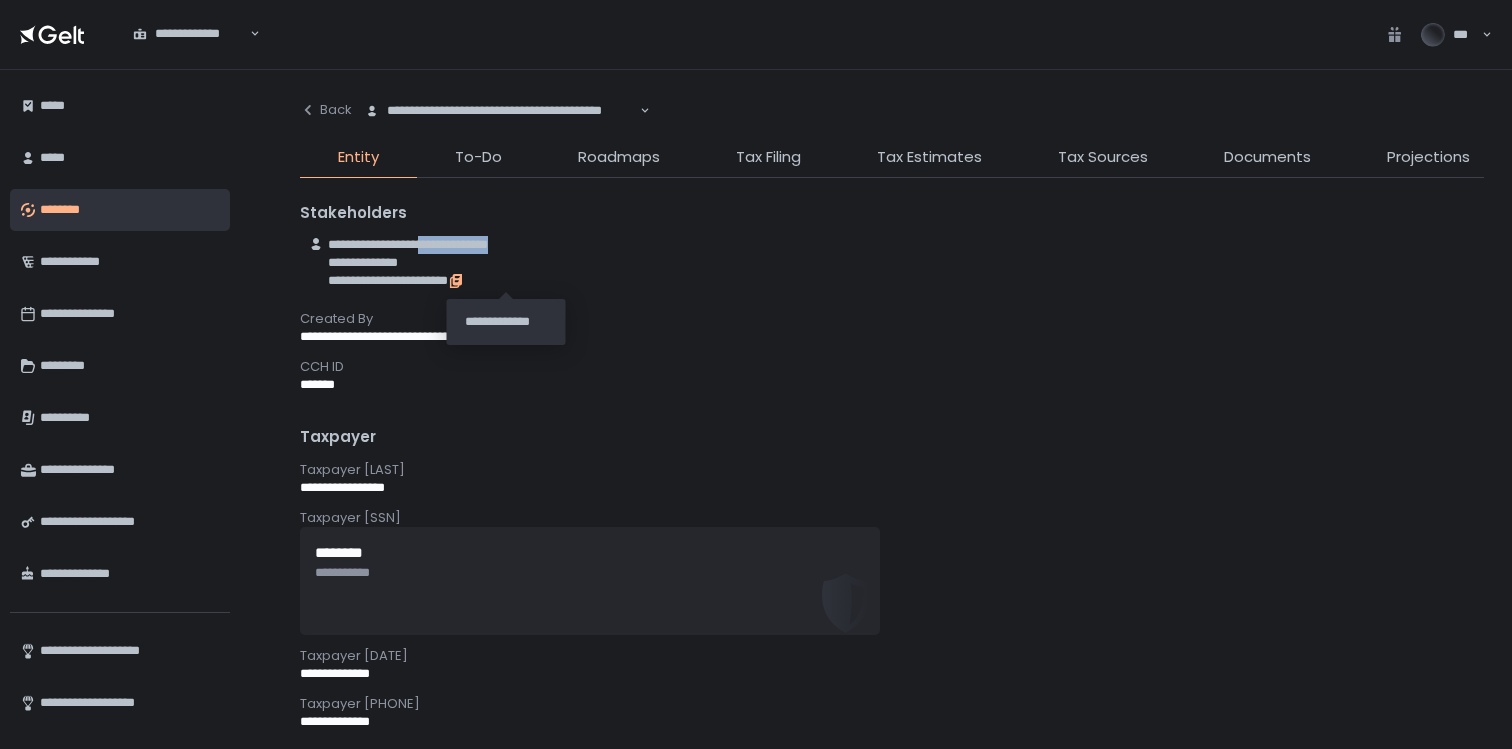 click 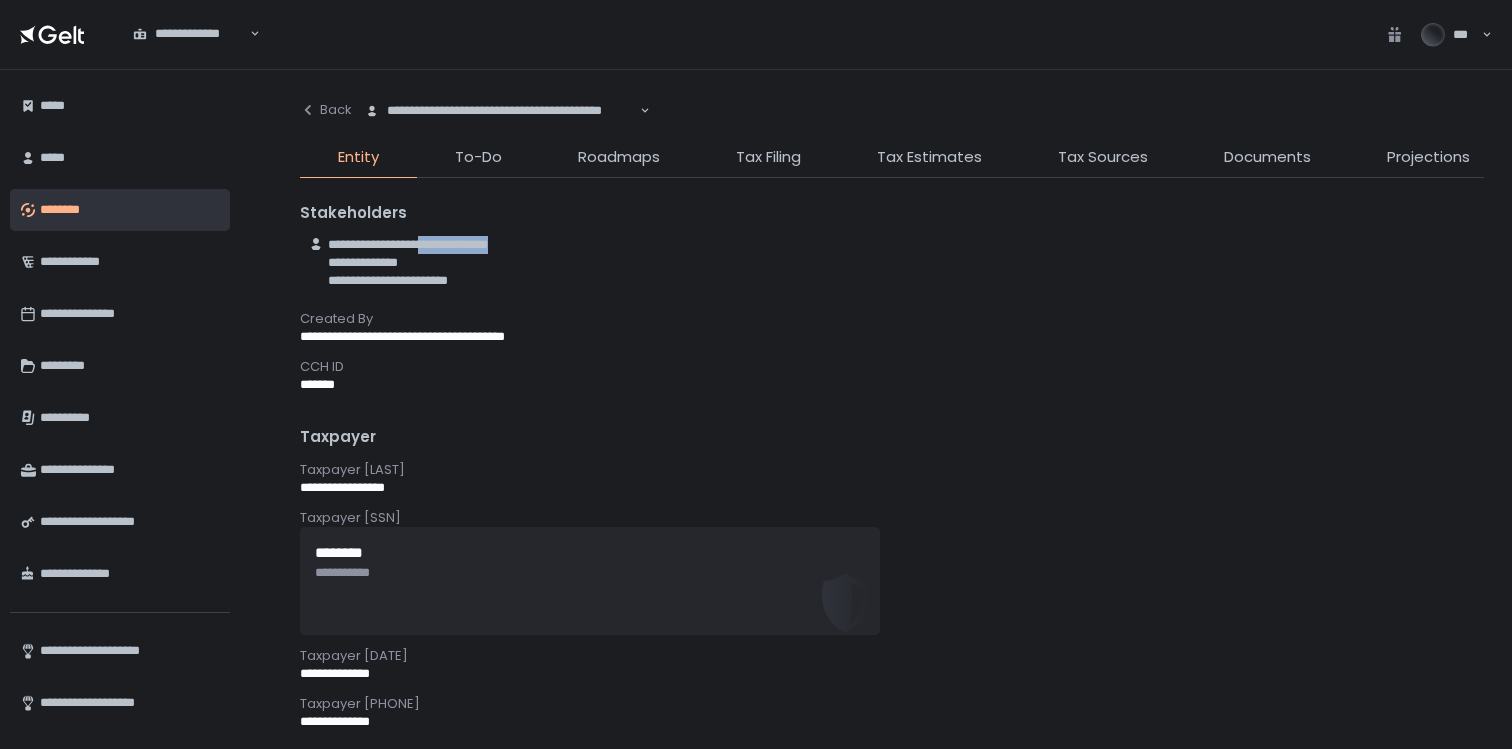 copy on "**********" 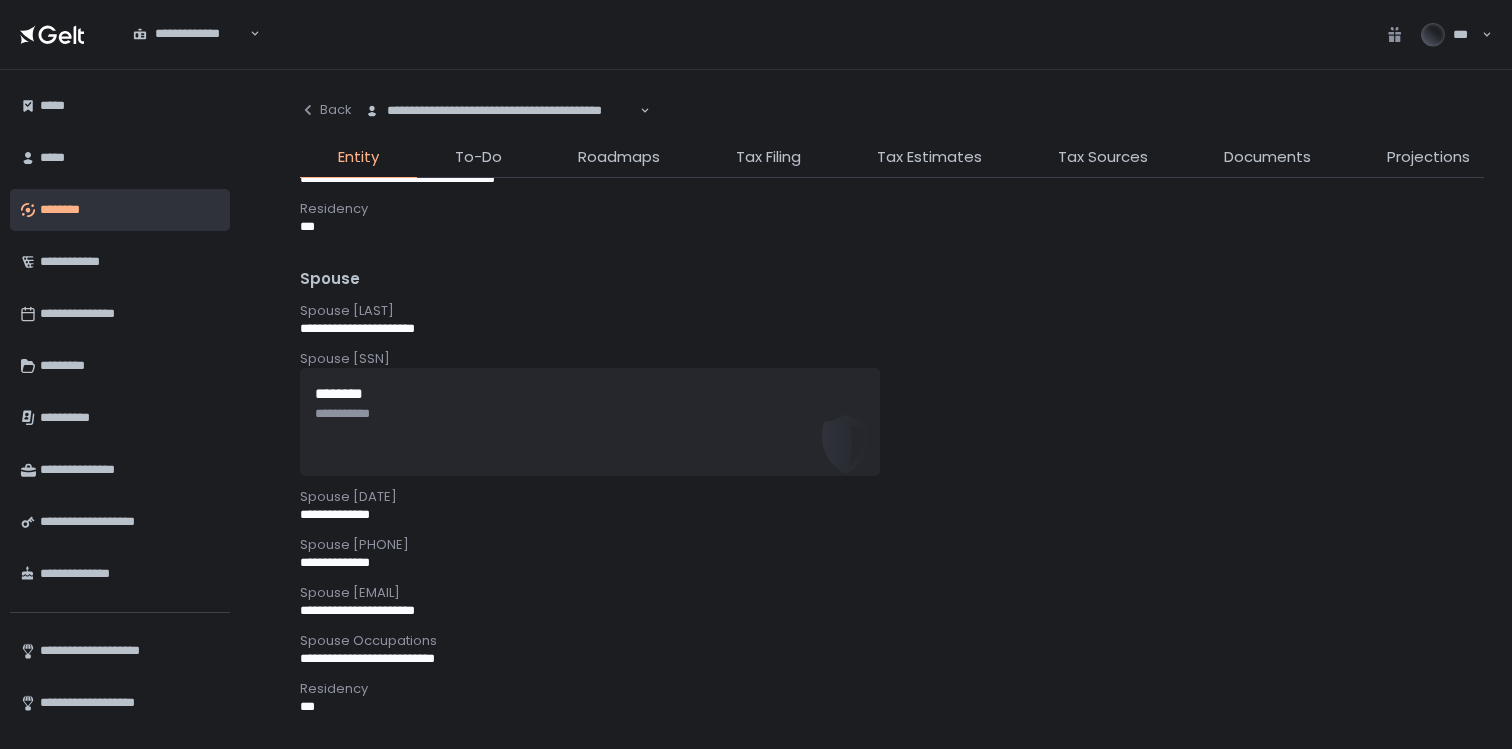 scroll, scrollTop: 786, scrollLeft: 0, axis: vertical 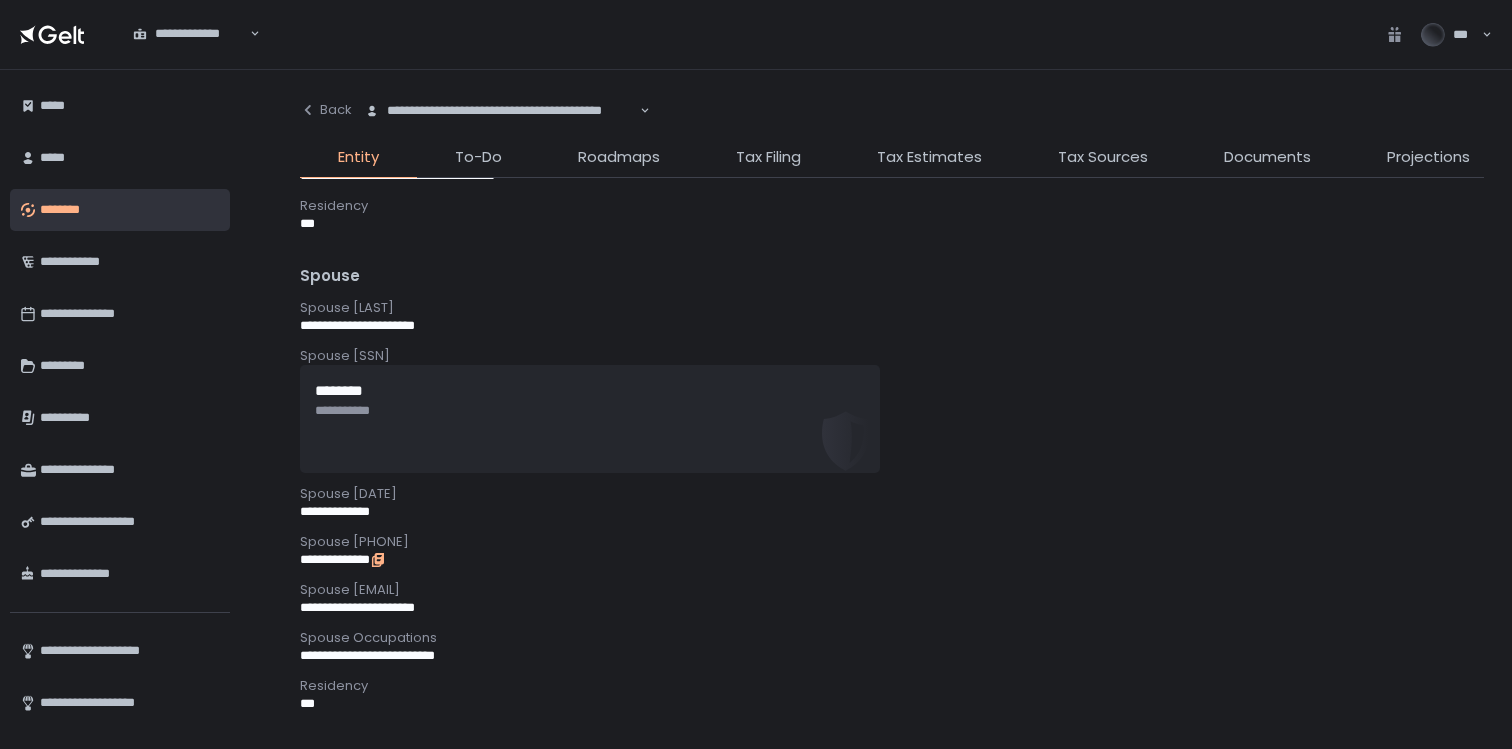 click 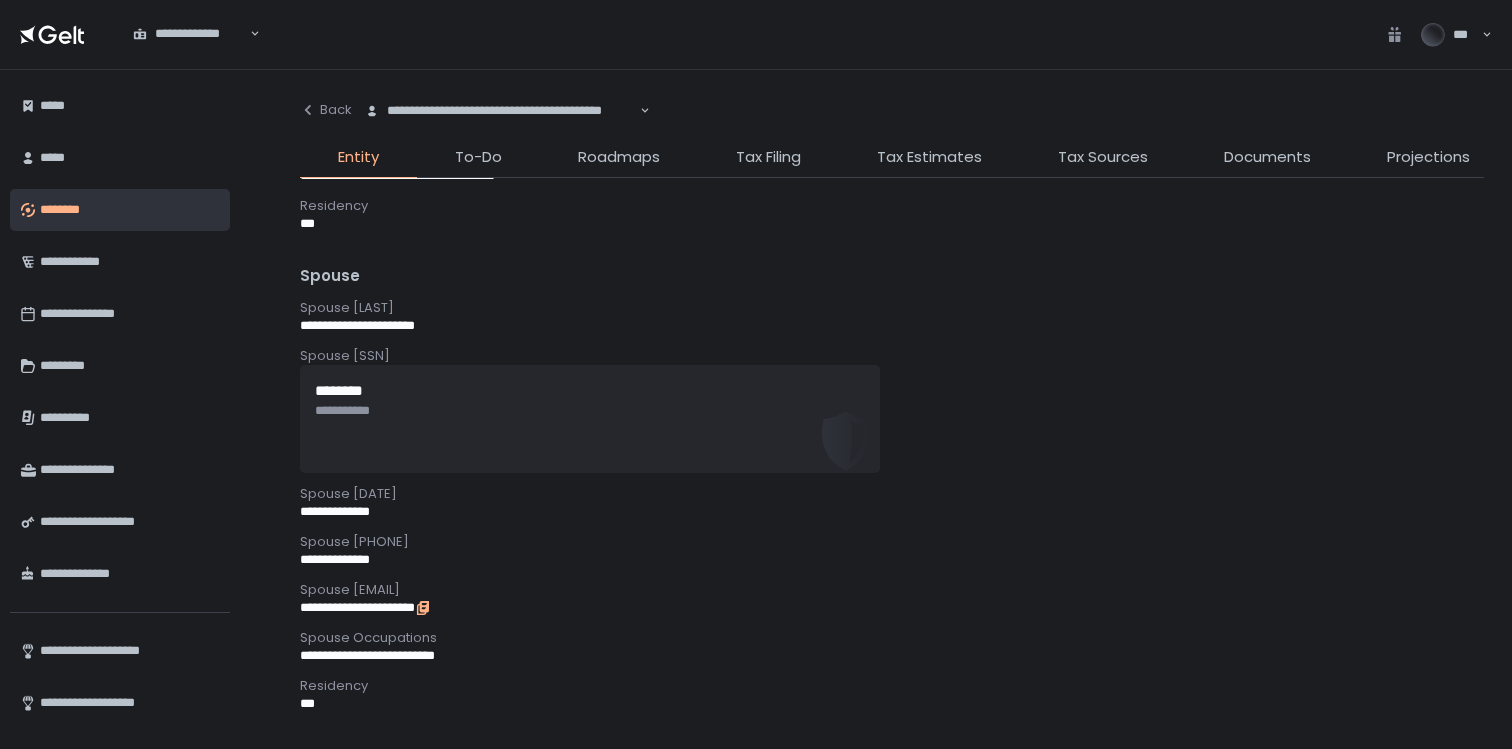 click 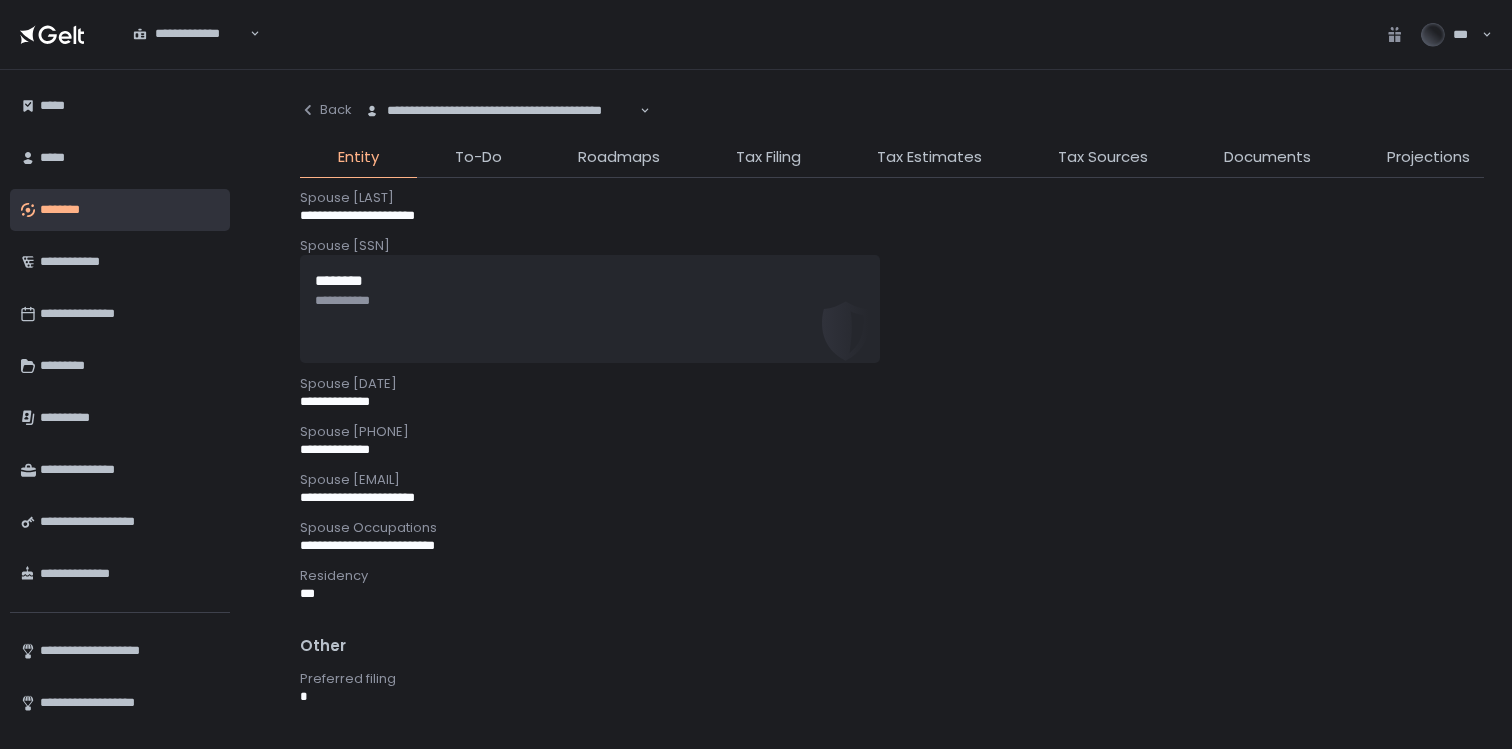 scroll, scrollTop: 897, scrollLeft: 0, axis: vertical 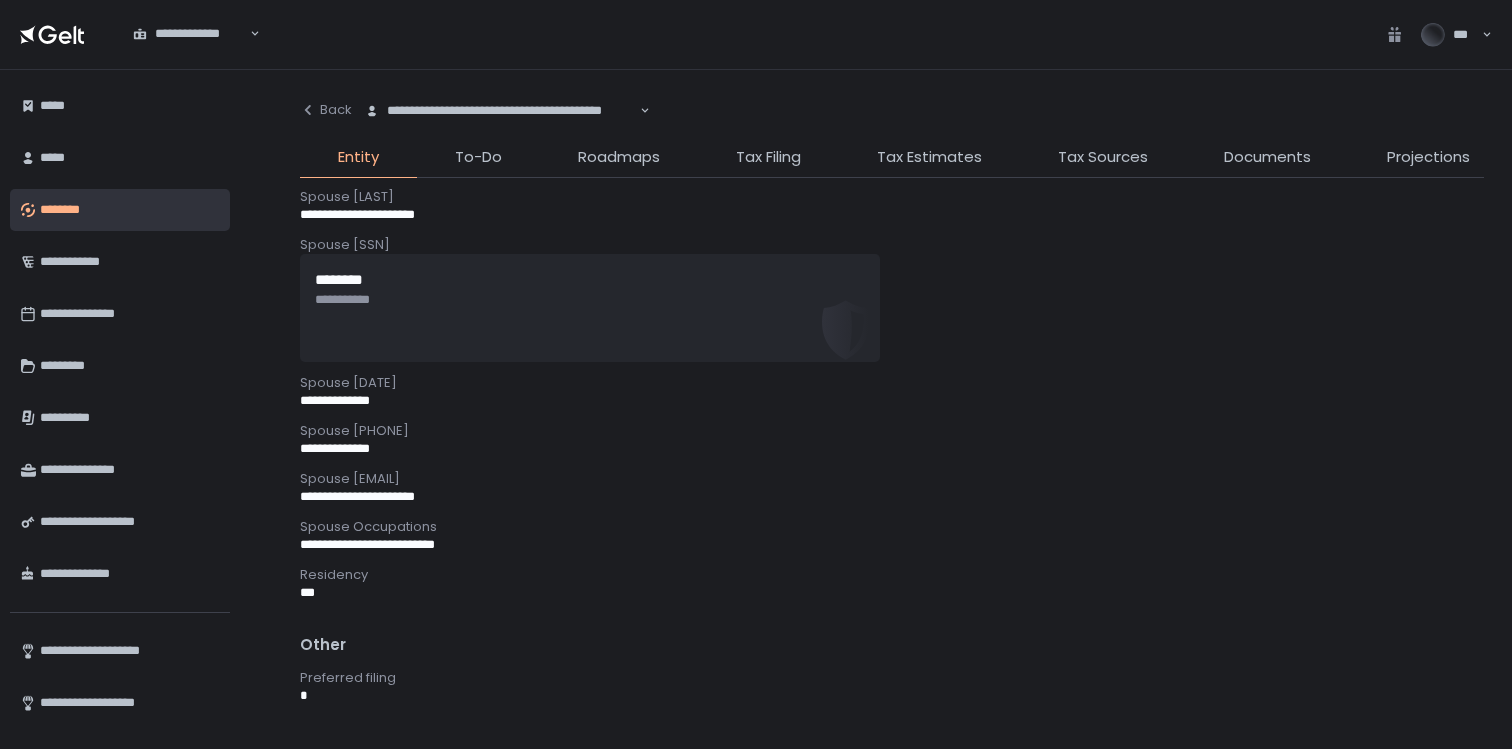 click on "**********" at bounding box center (367, 544) 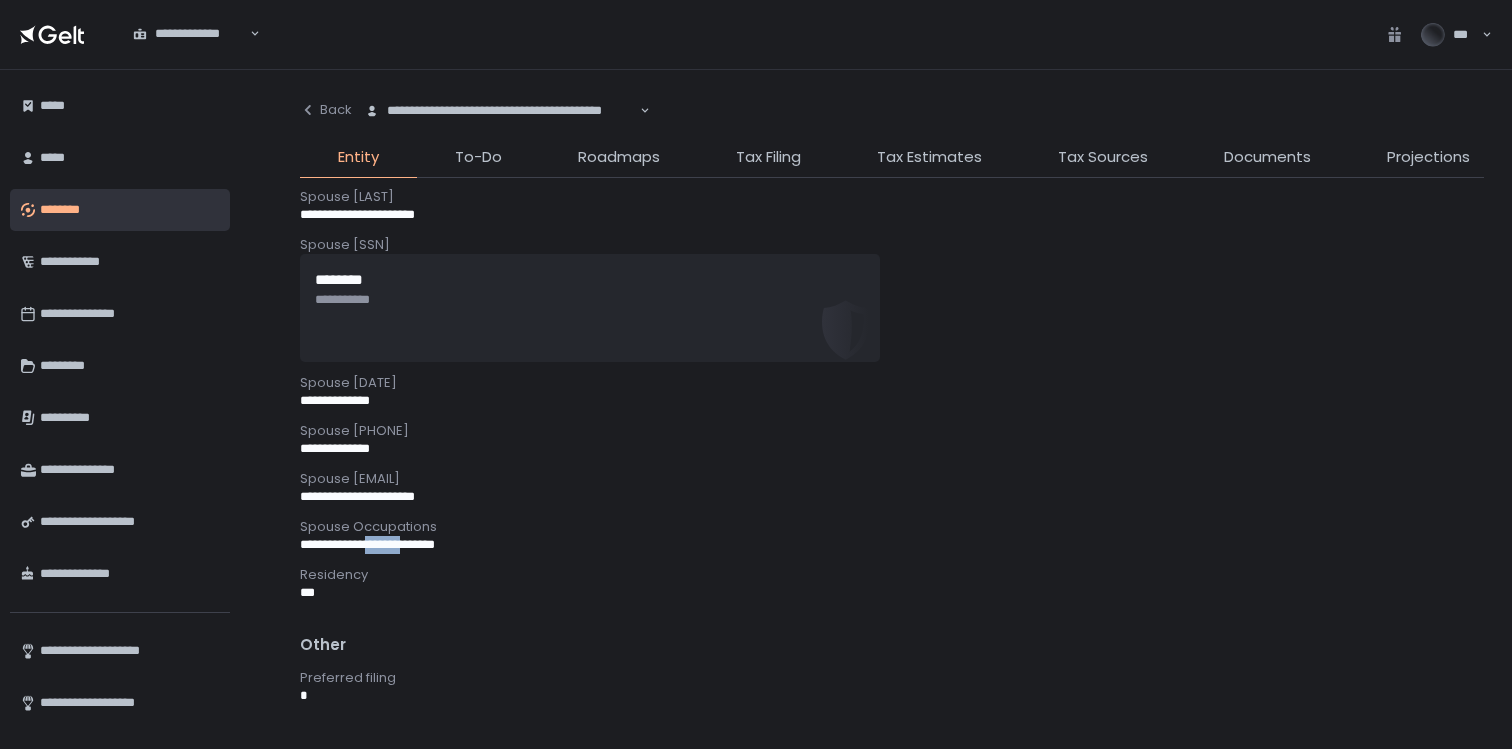 click on "**********" at bounding box center (367, 544) 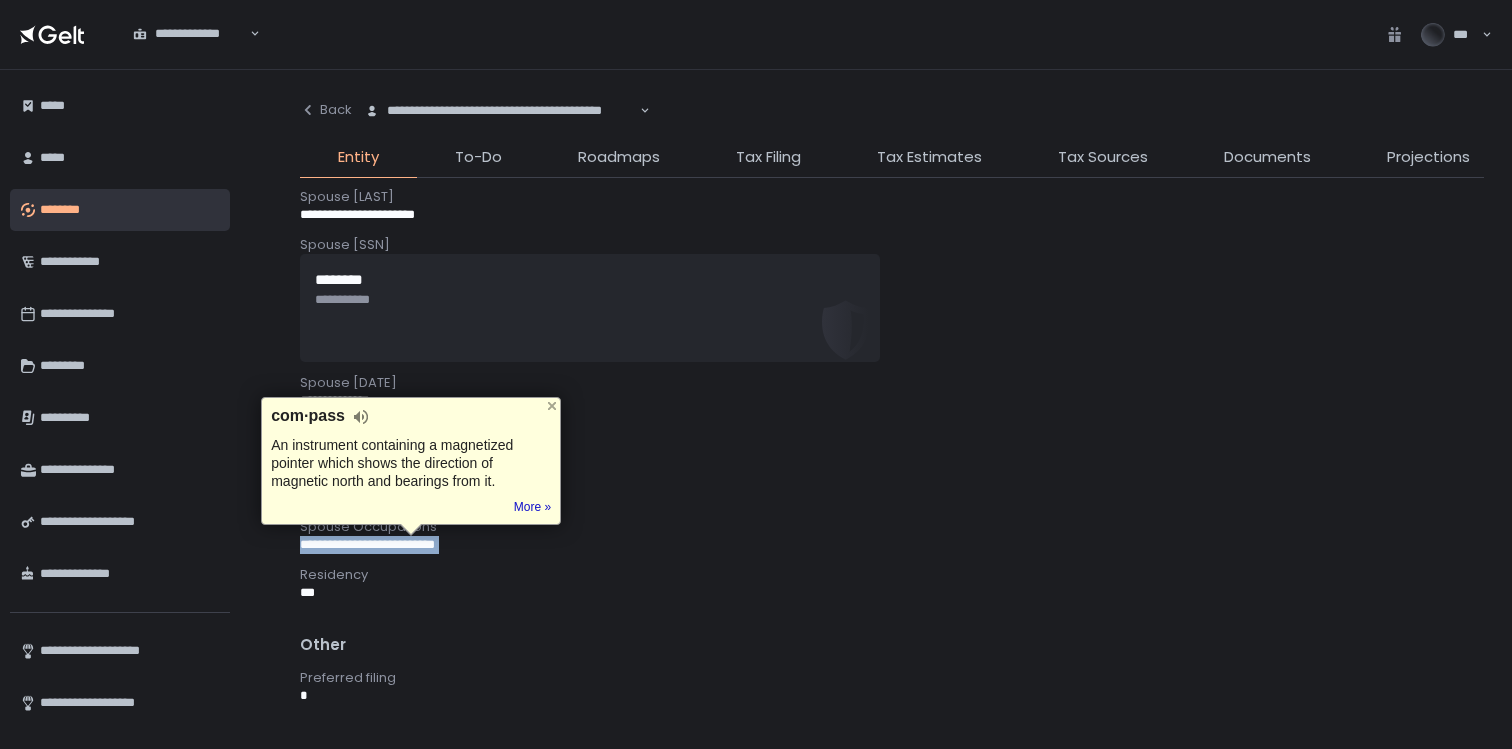 click on "**********" at bounding box center (367, 544) 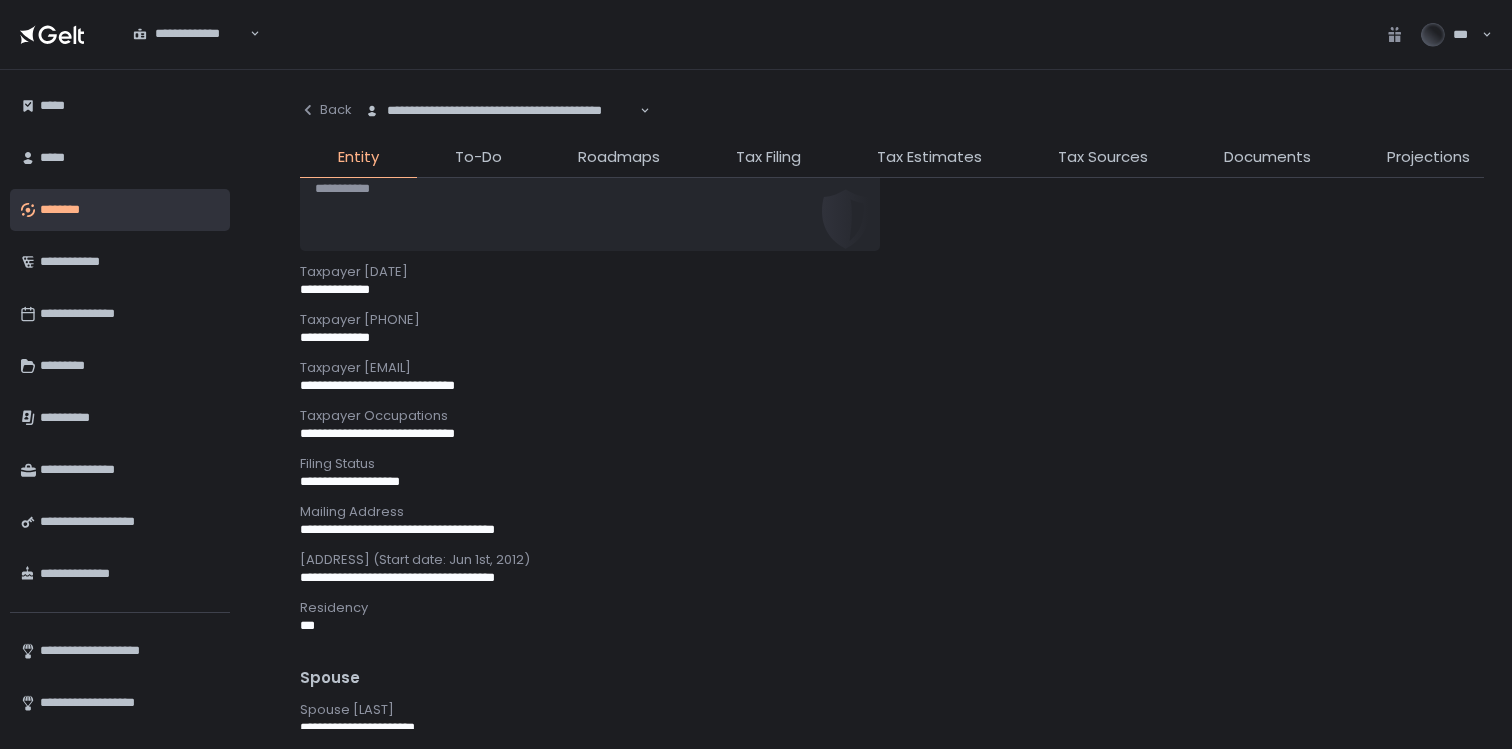 scroll, scrollTop: 382, scrollLeft: 0, axis: vertical 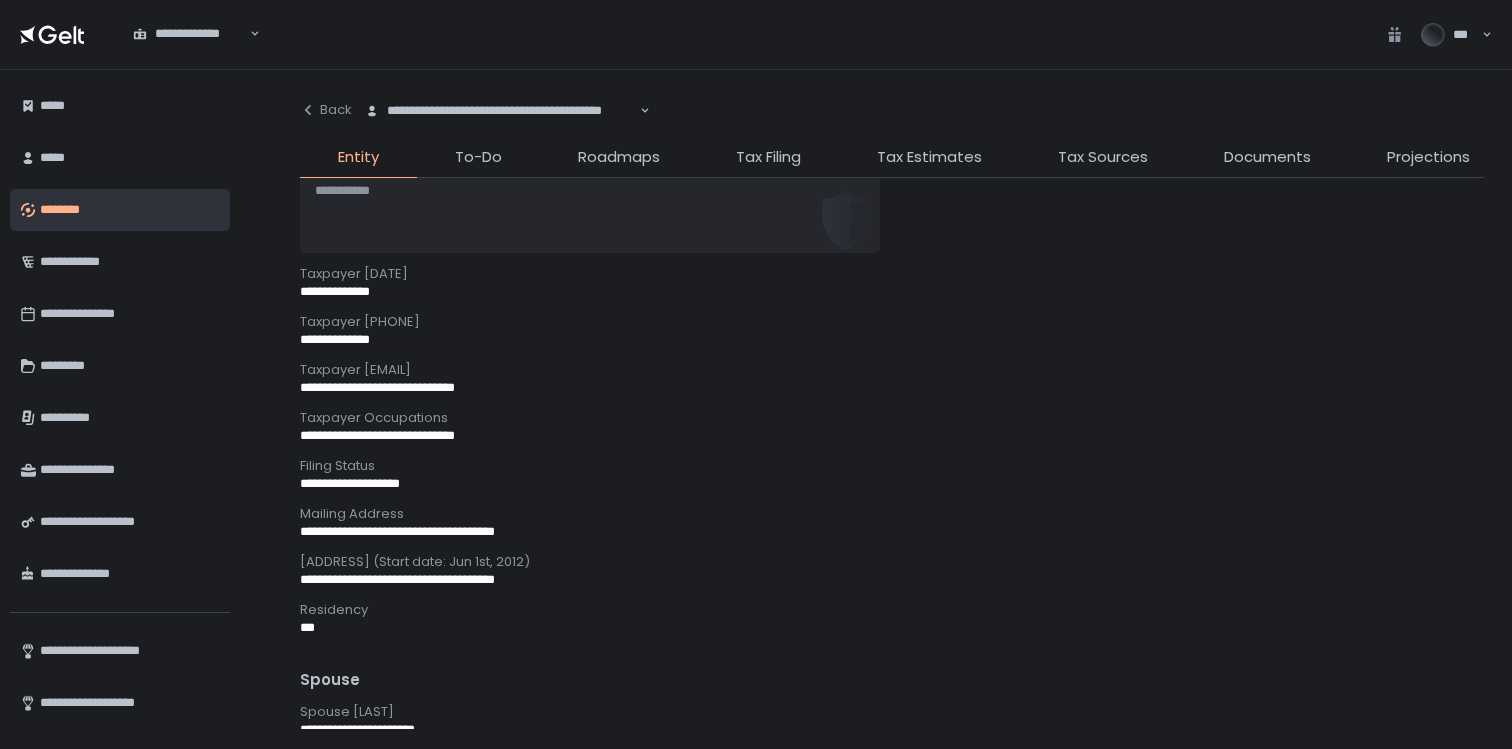 click on "**********" at bounding box center [889, 580] 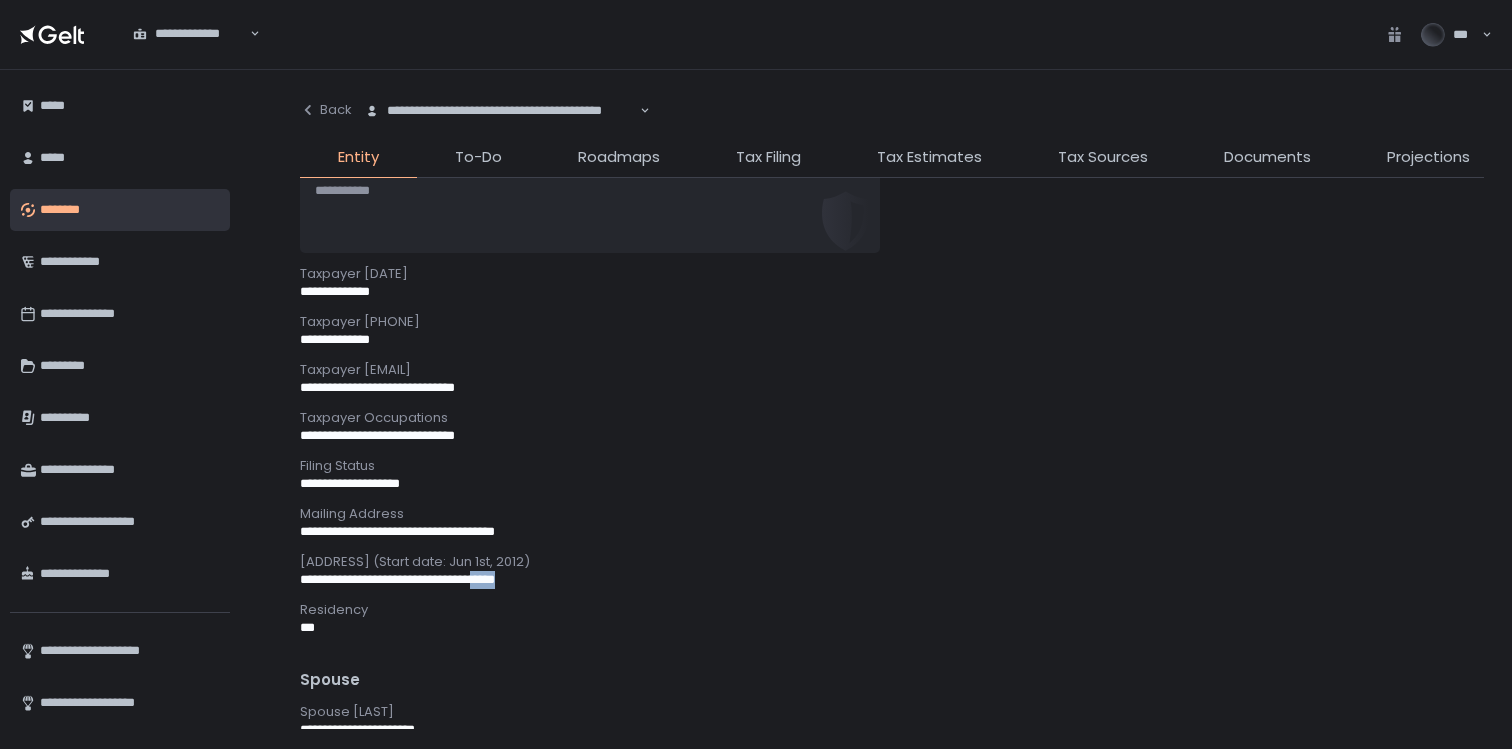 click on "**********" at bounding box center (889, 580) 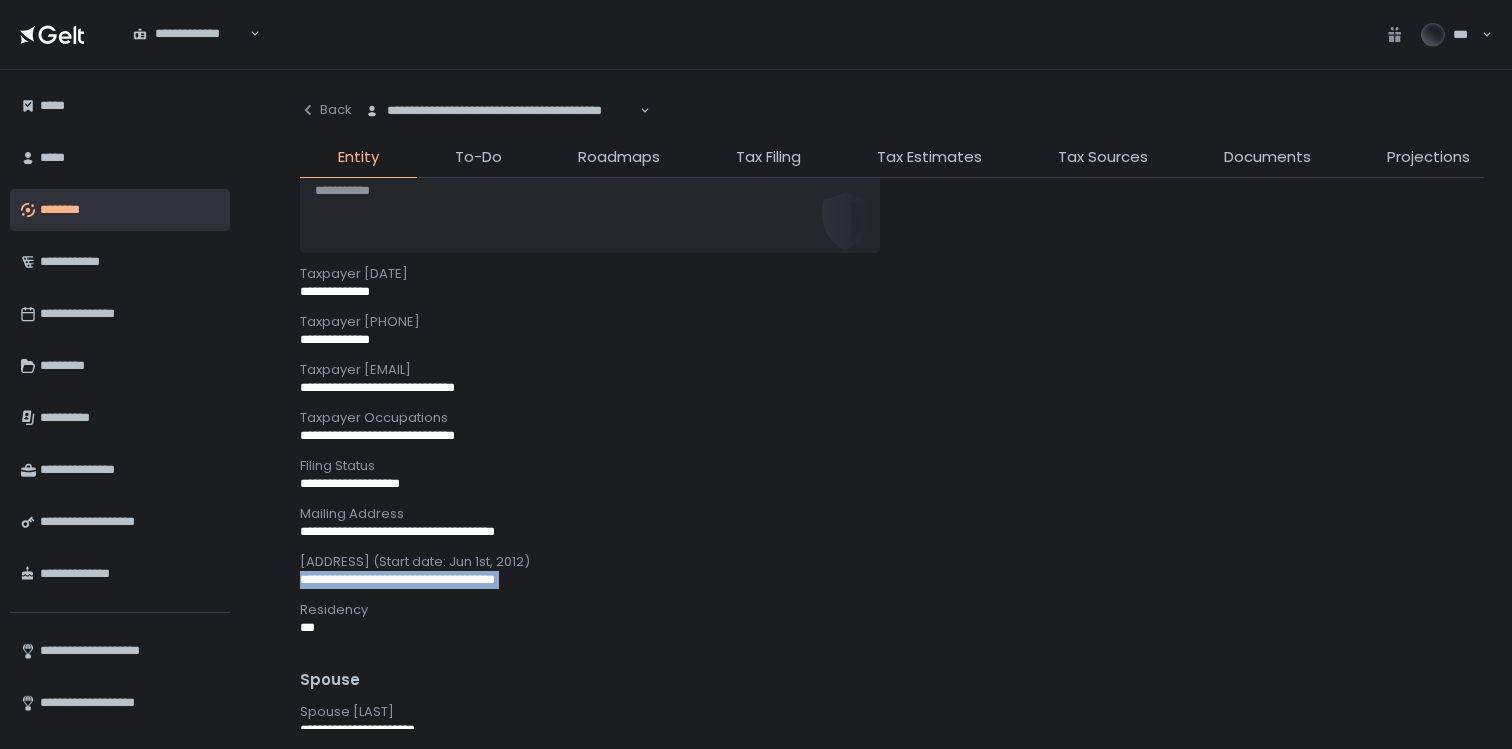 click on "**********" at bounding box center (889, 580) 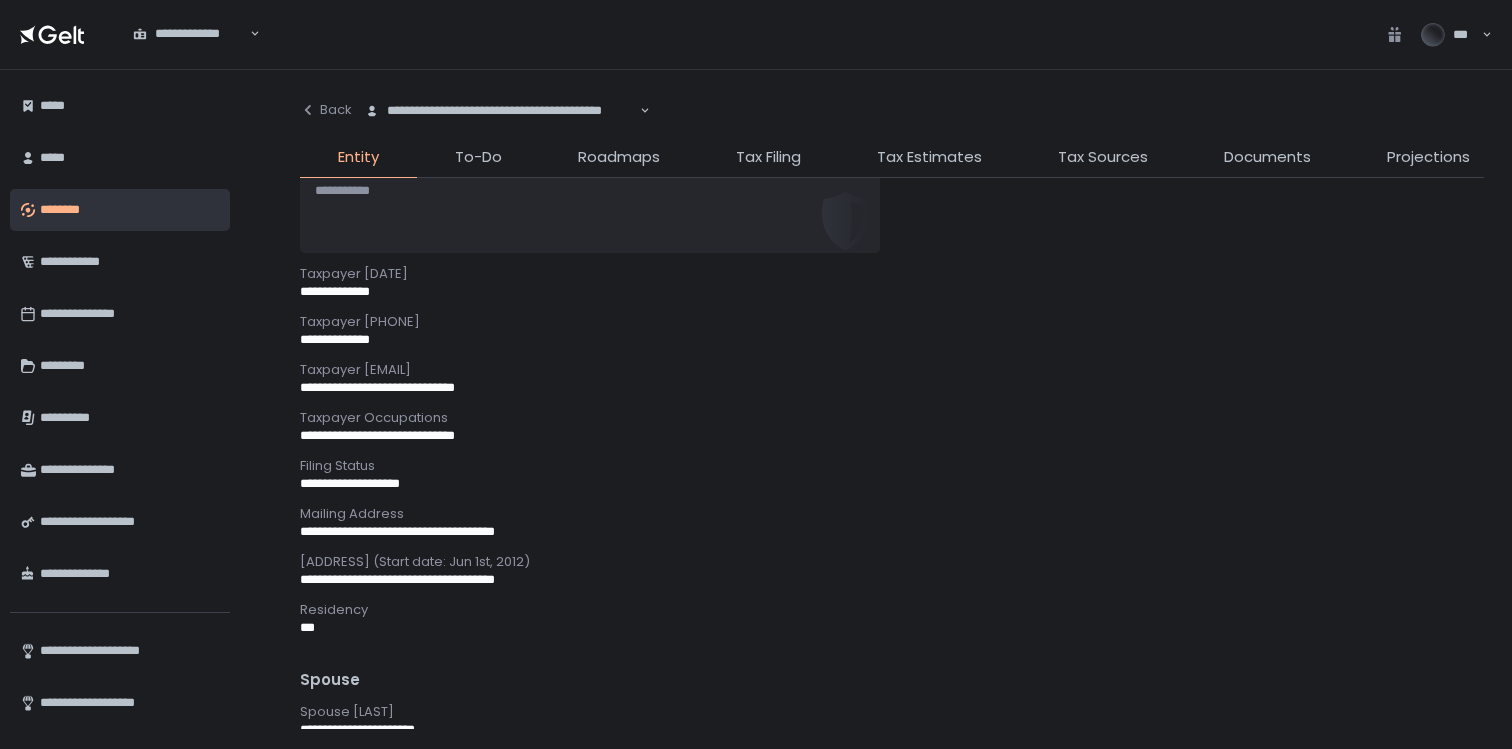 click on "**********" 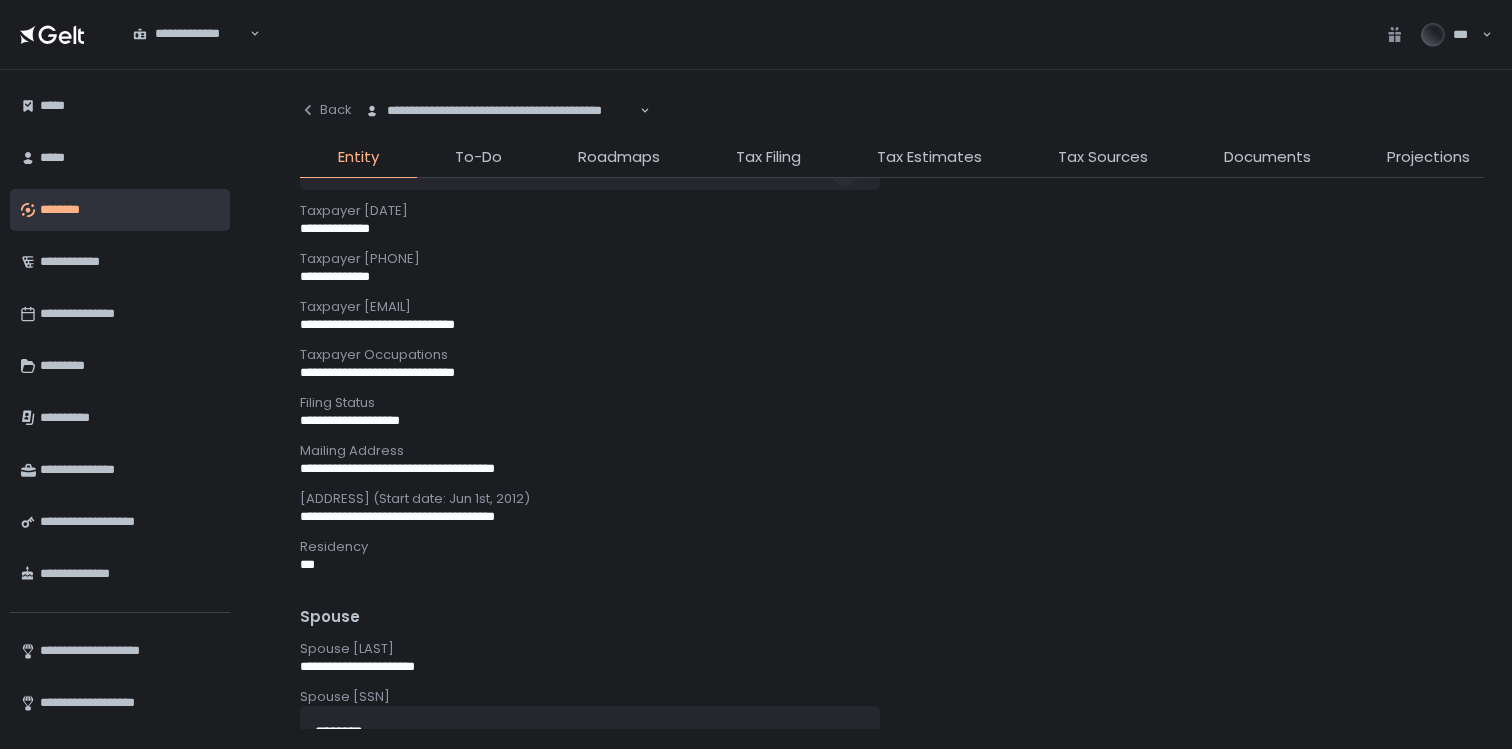 scroll, scrollTop: 508, scrollLeft: 0, axis: vertical 